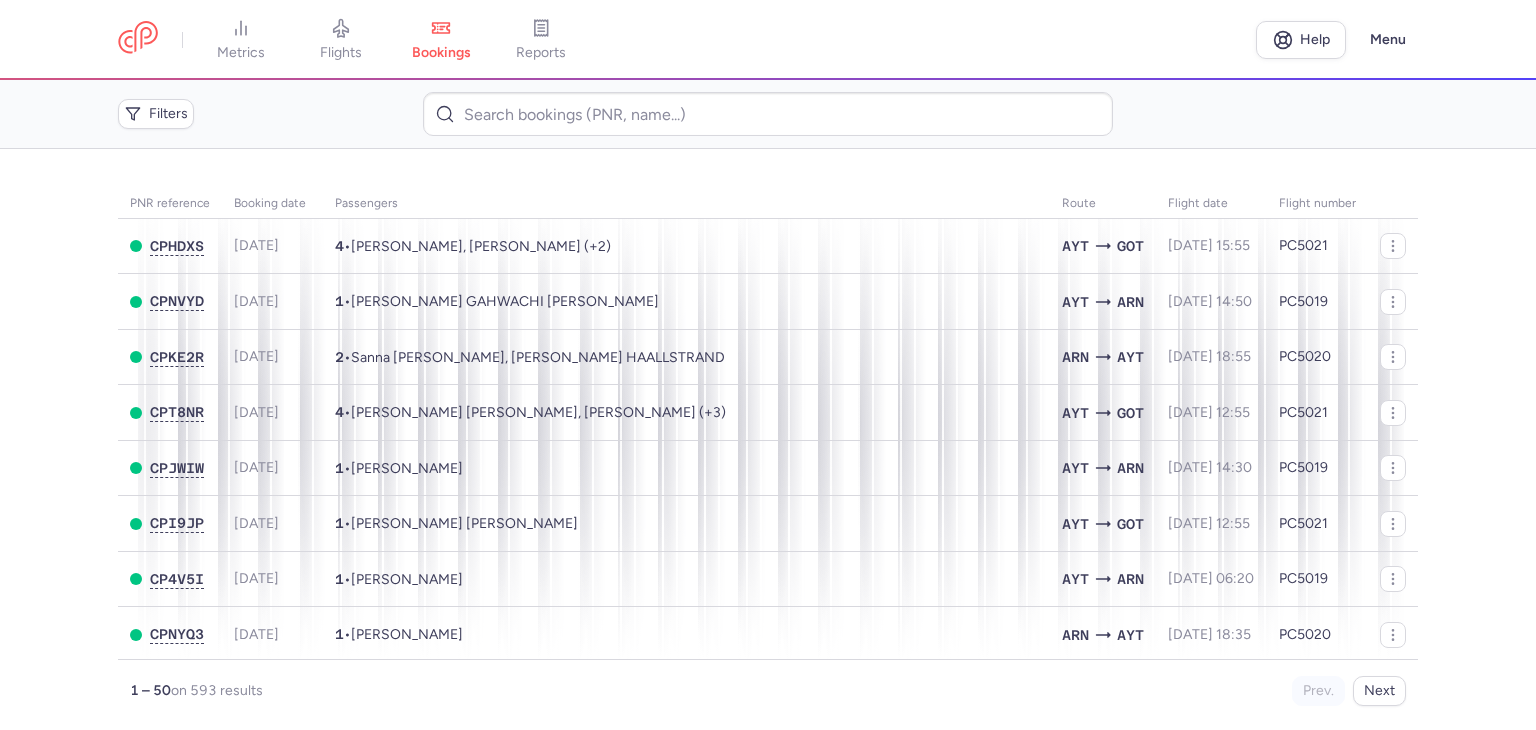 scroll, scrollTop: 0, scrollLeft: 0, axis: both 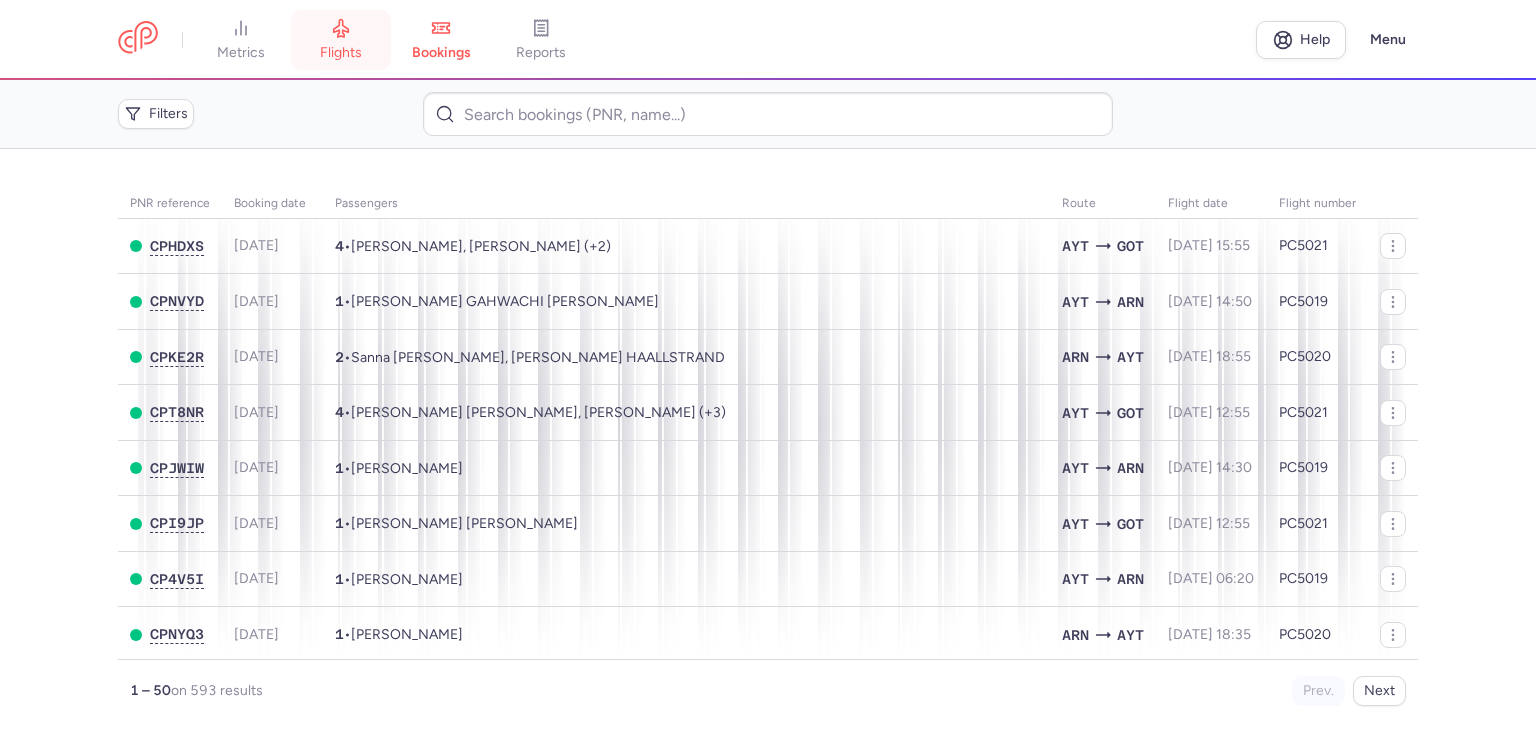 click on "flights" at bounding box center (341, 40) 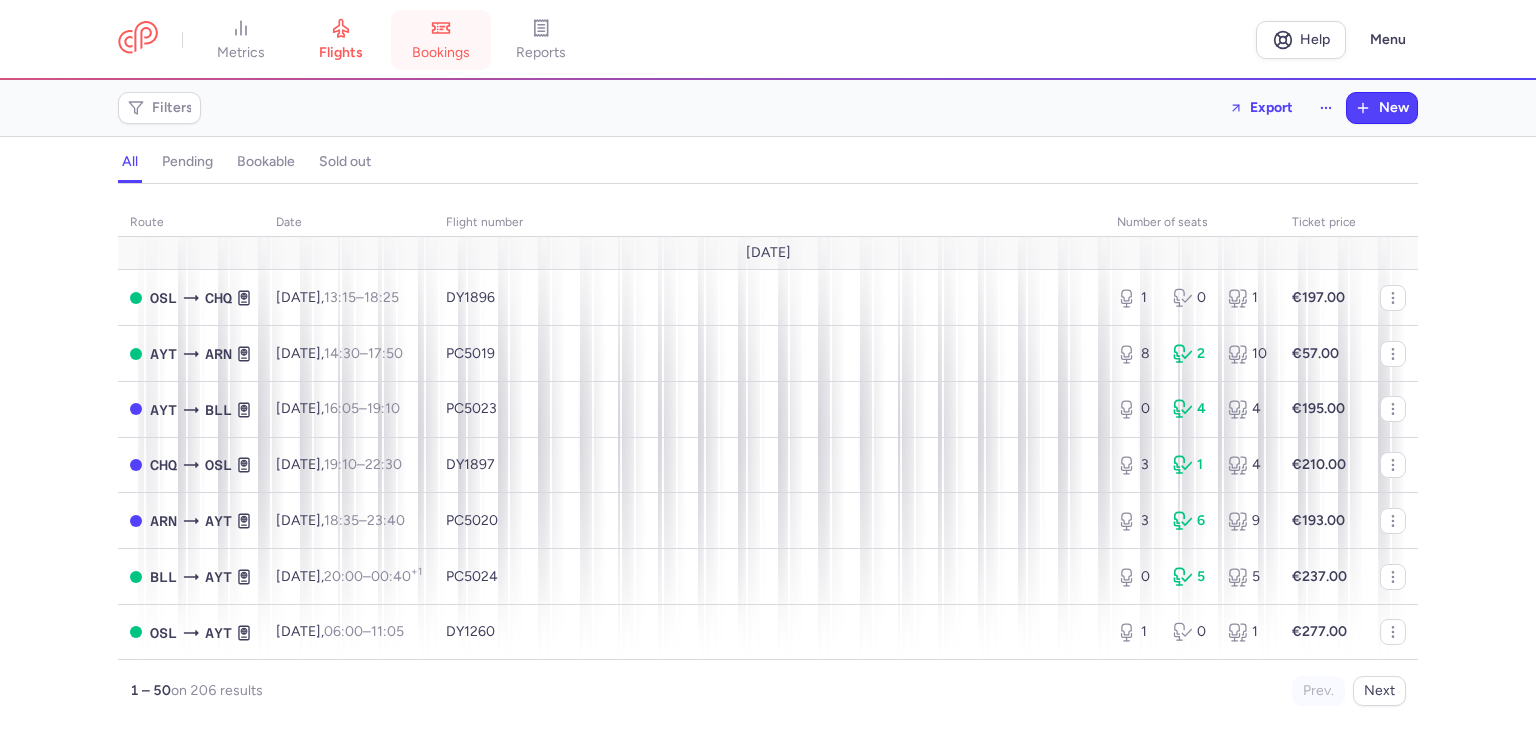 click on "bookings" at bounding box center [441, 40] 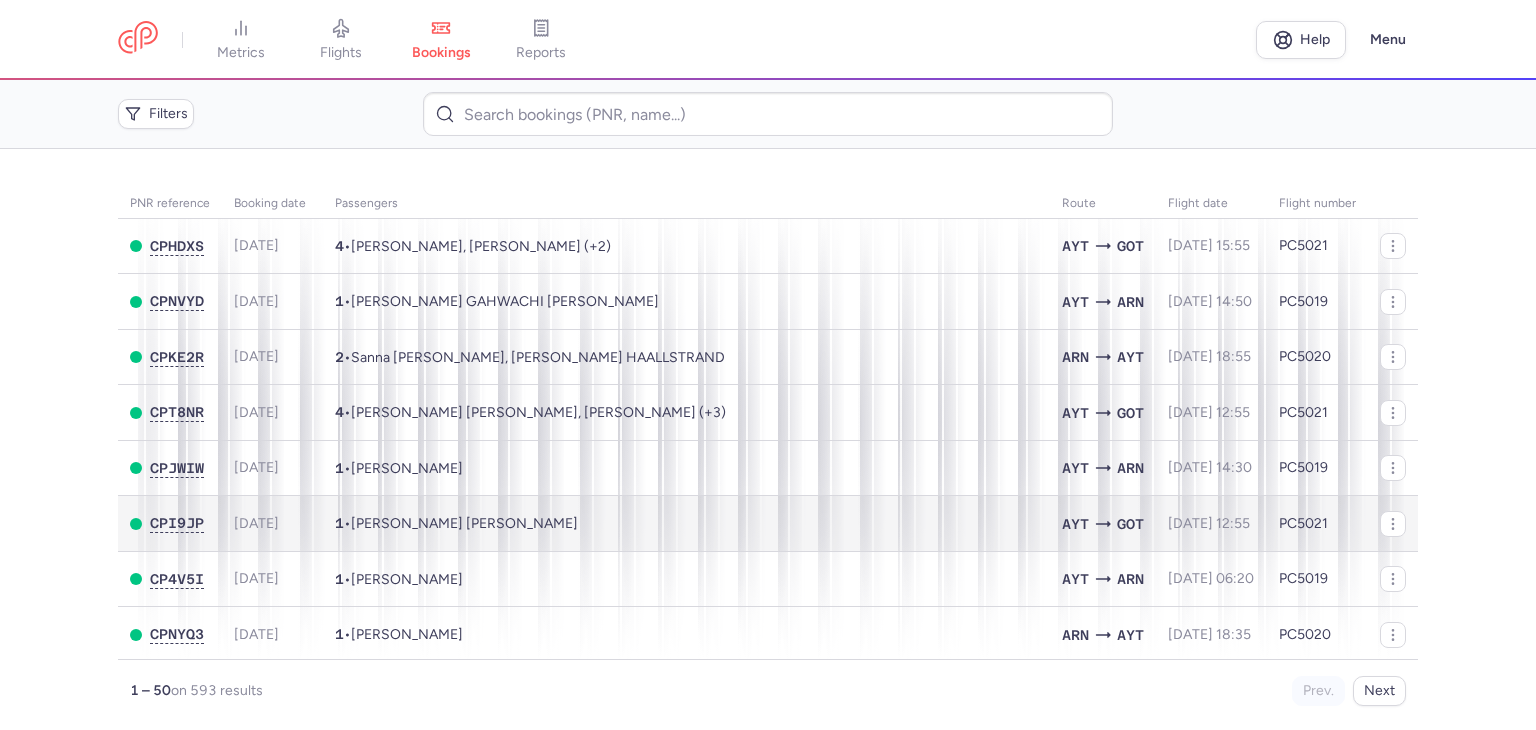 scroll, scrollTop: 0, scrollLeft: 0, axis: both 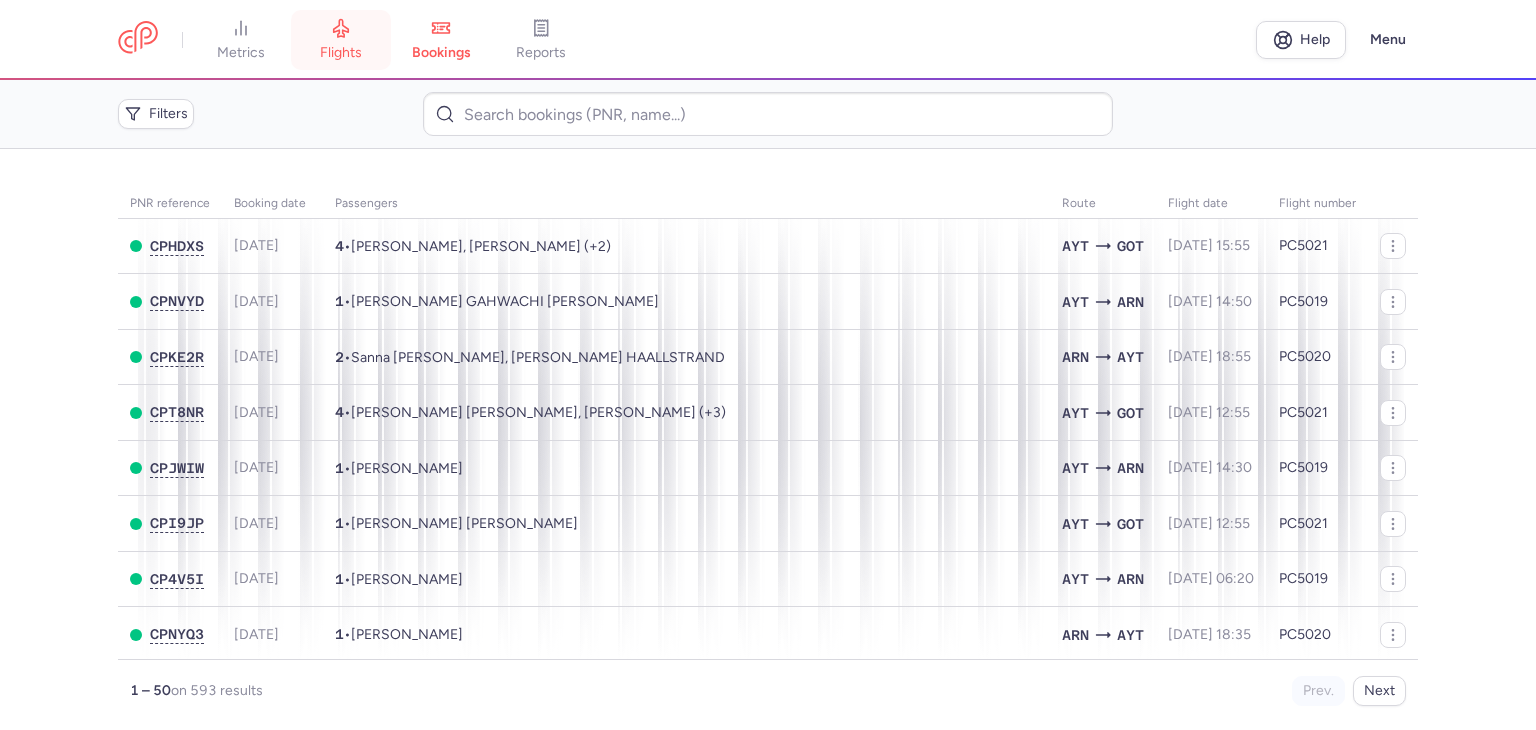 click on "flights" at bounding box center (341, 53) 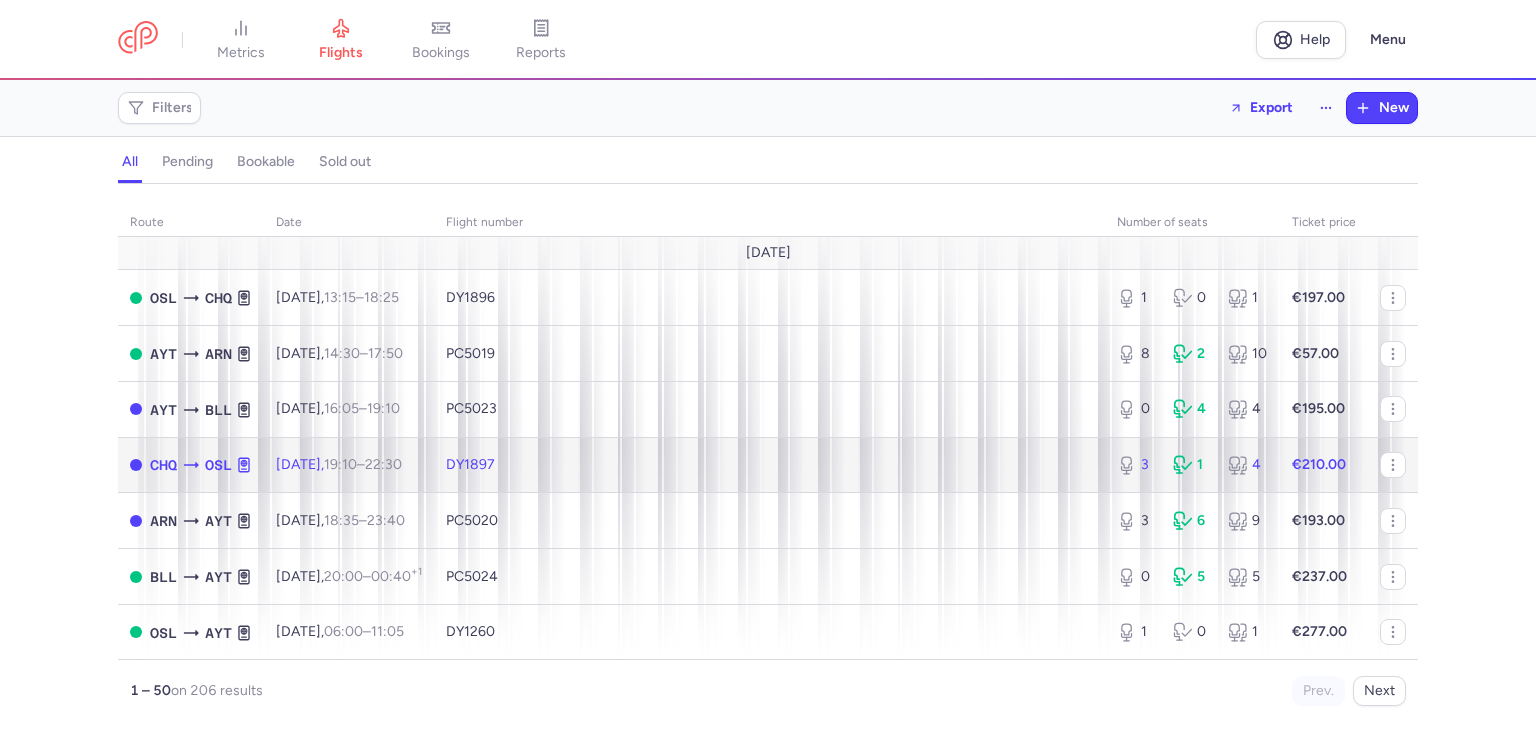 click on "Thu, 17 Jul,  19:10  –  22:30  +0" 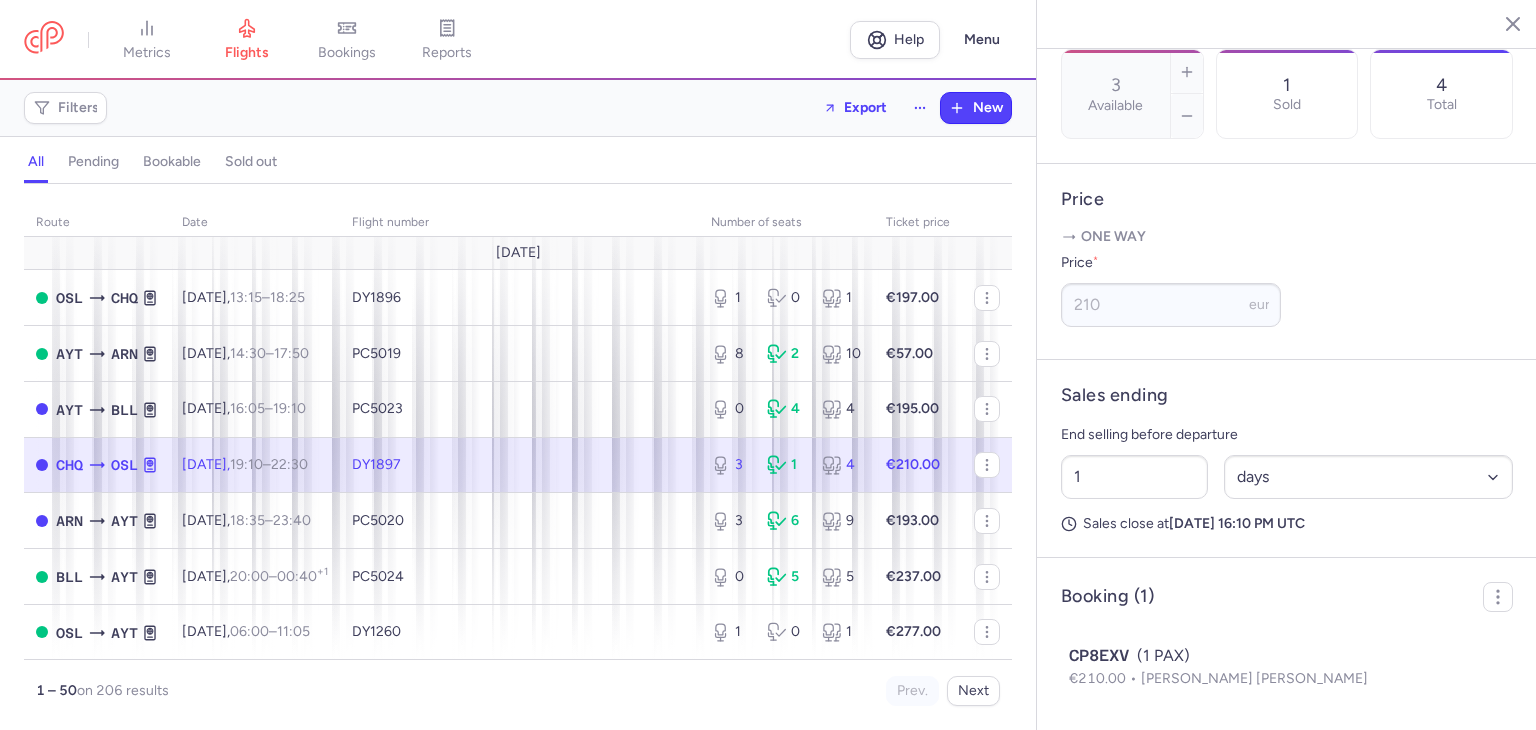 scroll, scrollTop: 700, scrollLeft: 0, axis: vertical 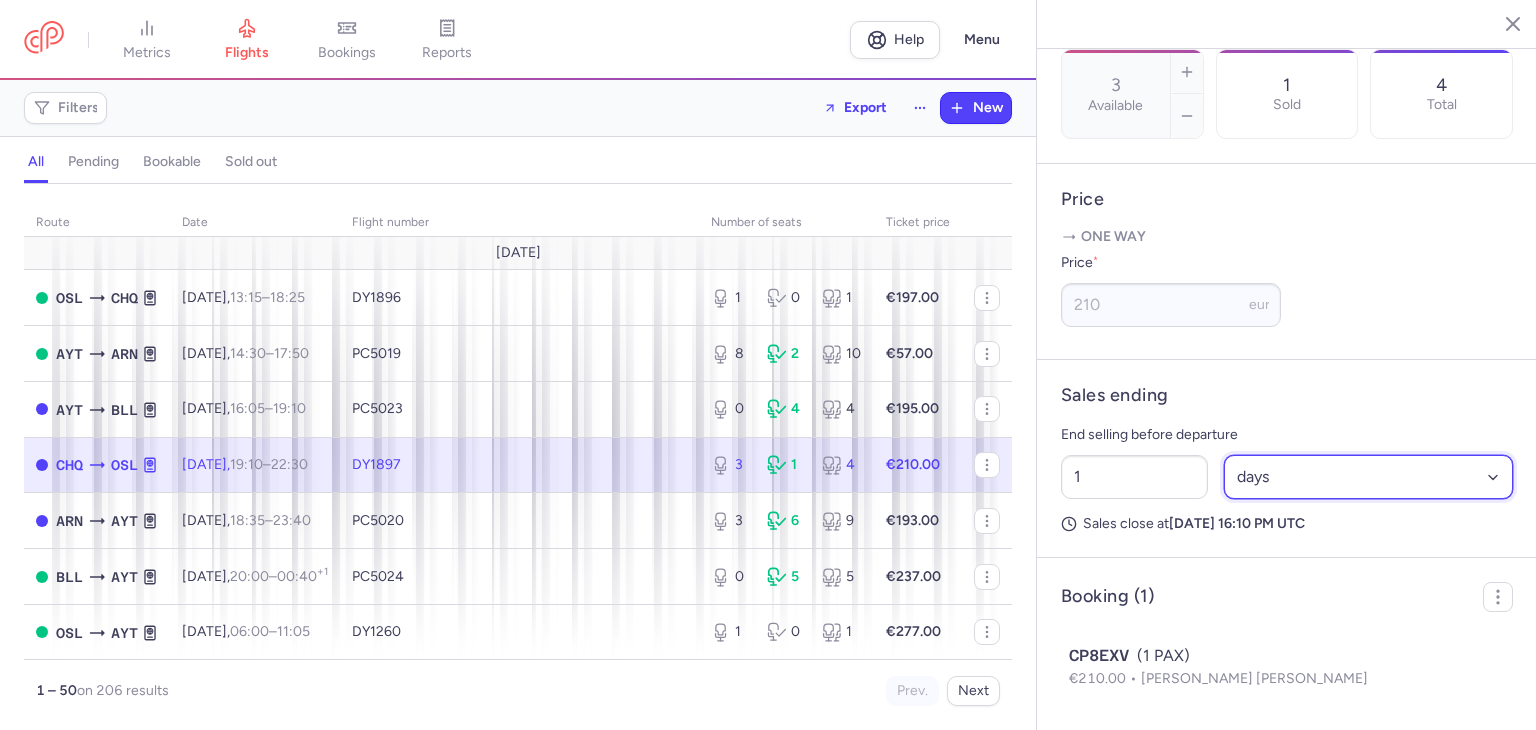 click on "Select an option hours days" at bounding box center (1369, 477) 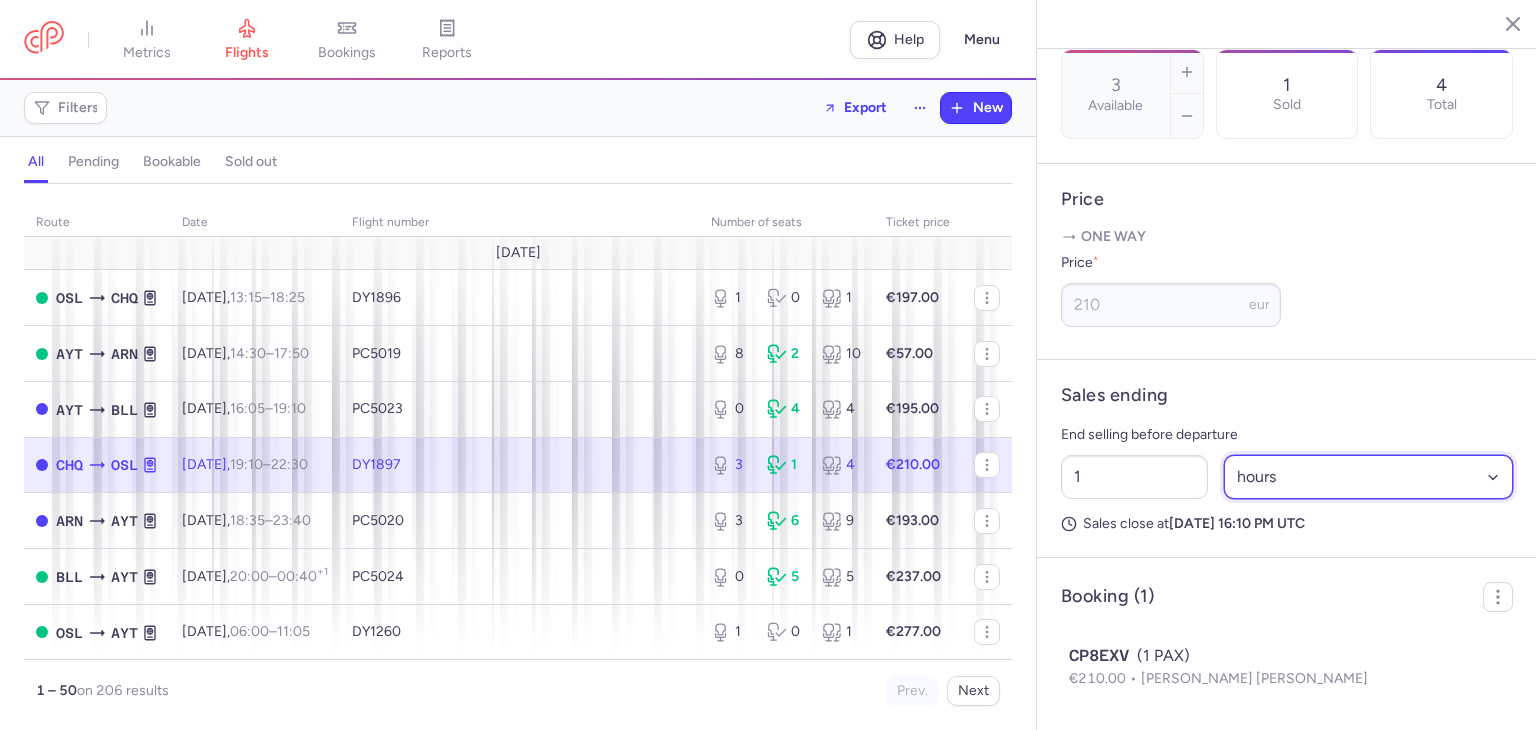 click on "Select an option hours days" at bounding box center [1369, 477] 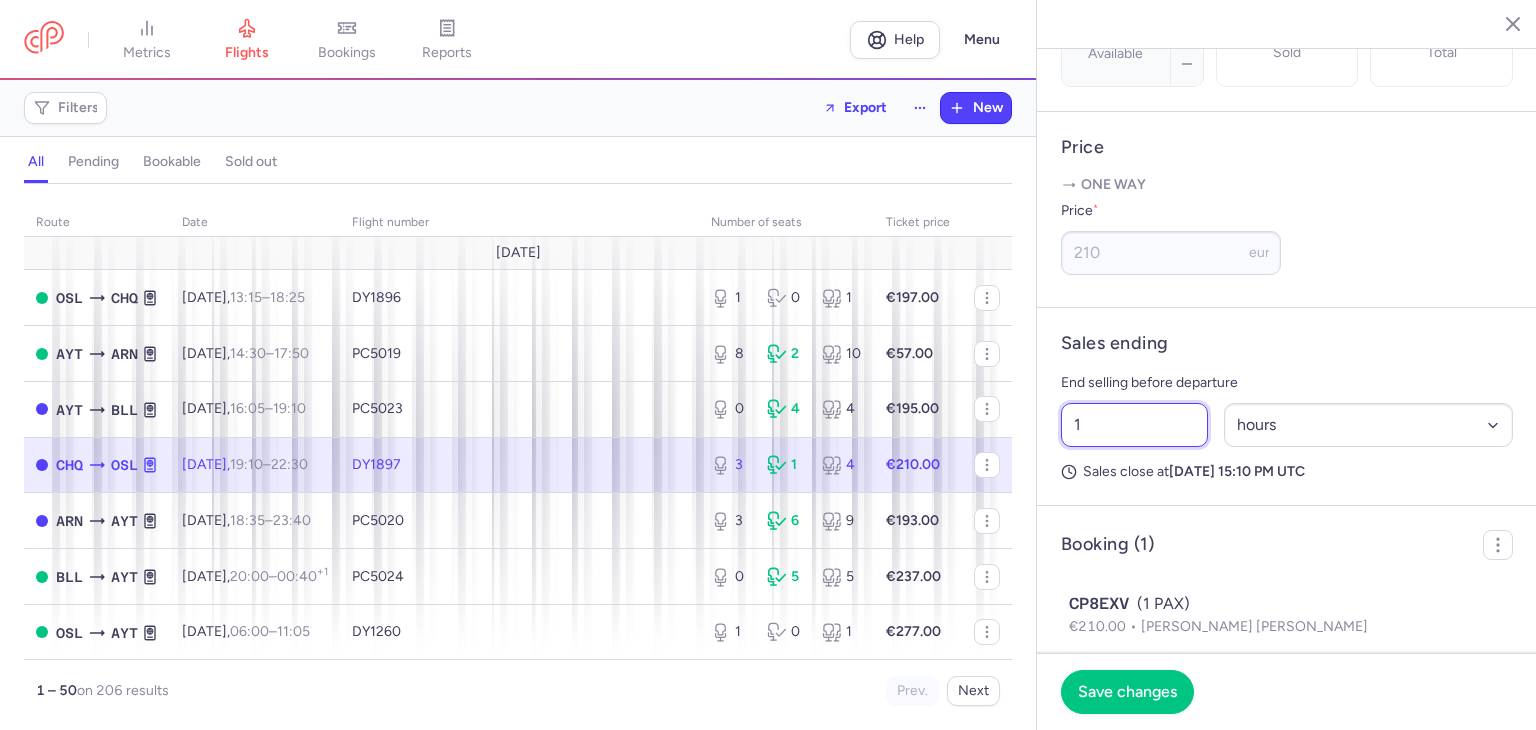 drag, startPoint x: 1134, startPoint y: 489, endPoint x: 1085, endPoint y: 486, distance: 49.09175 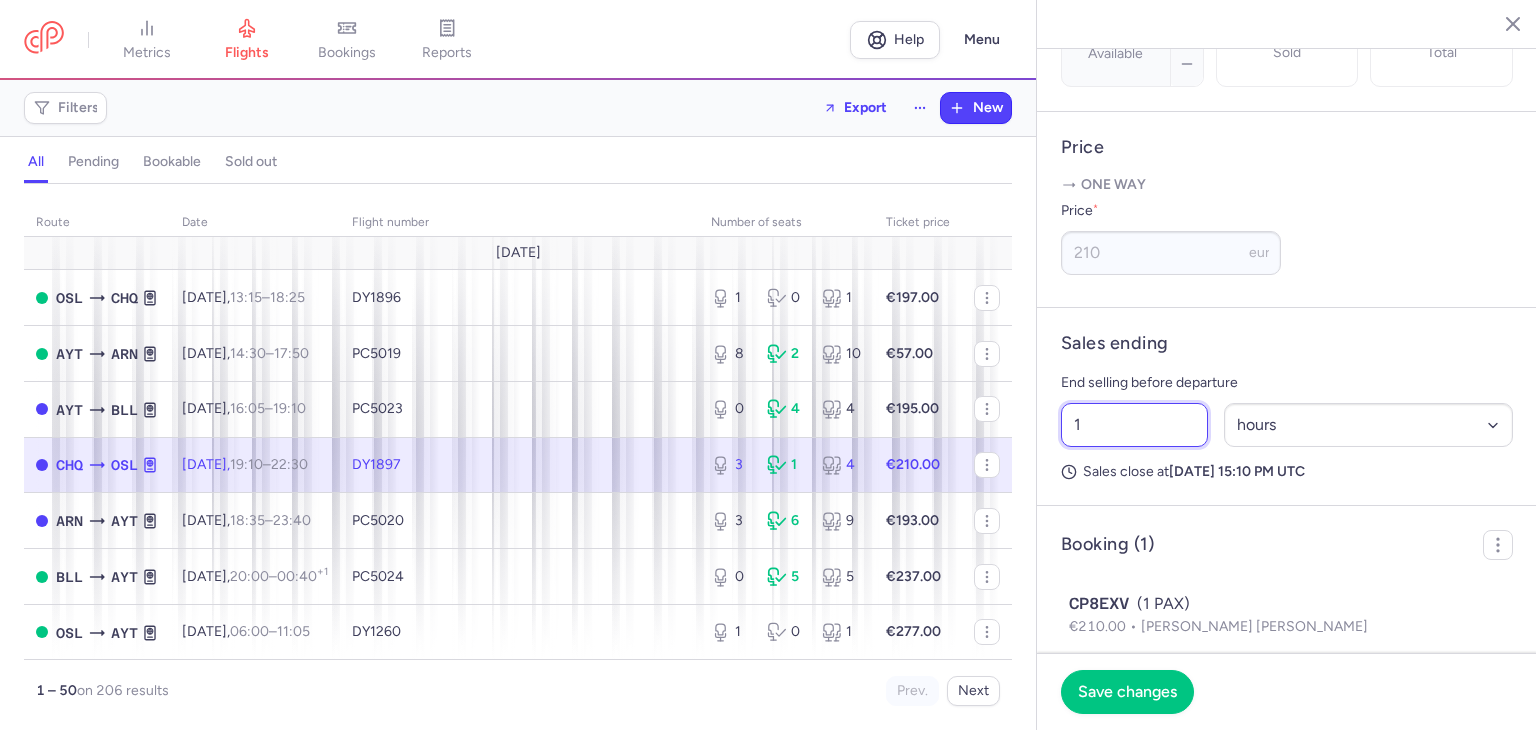drag, startPoint x: 1102, startPoint y: 477, endPoint x: 1044, endPoint y: 479, distance: 58.034473 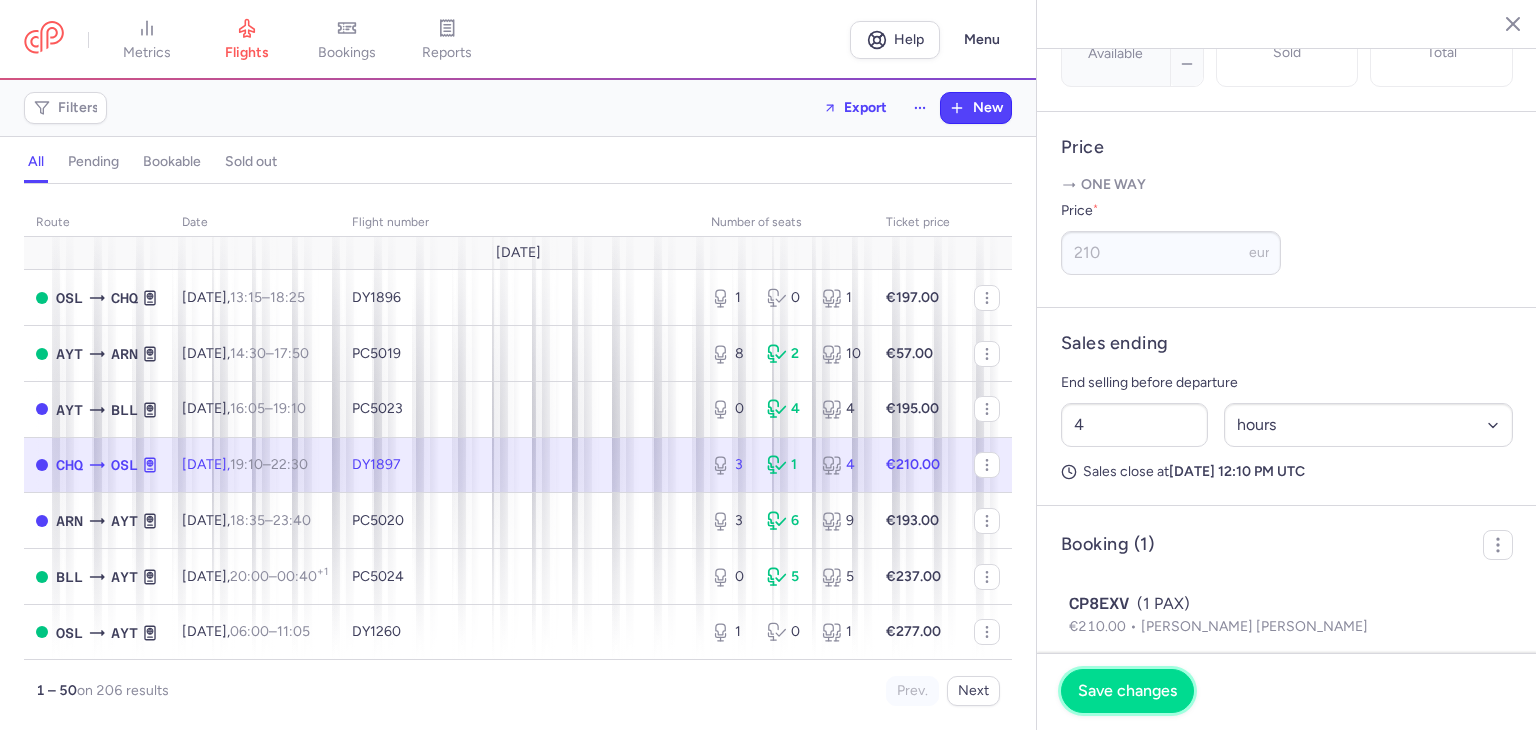 click on "Save changes" at bounding box center [1127, 691] 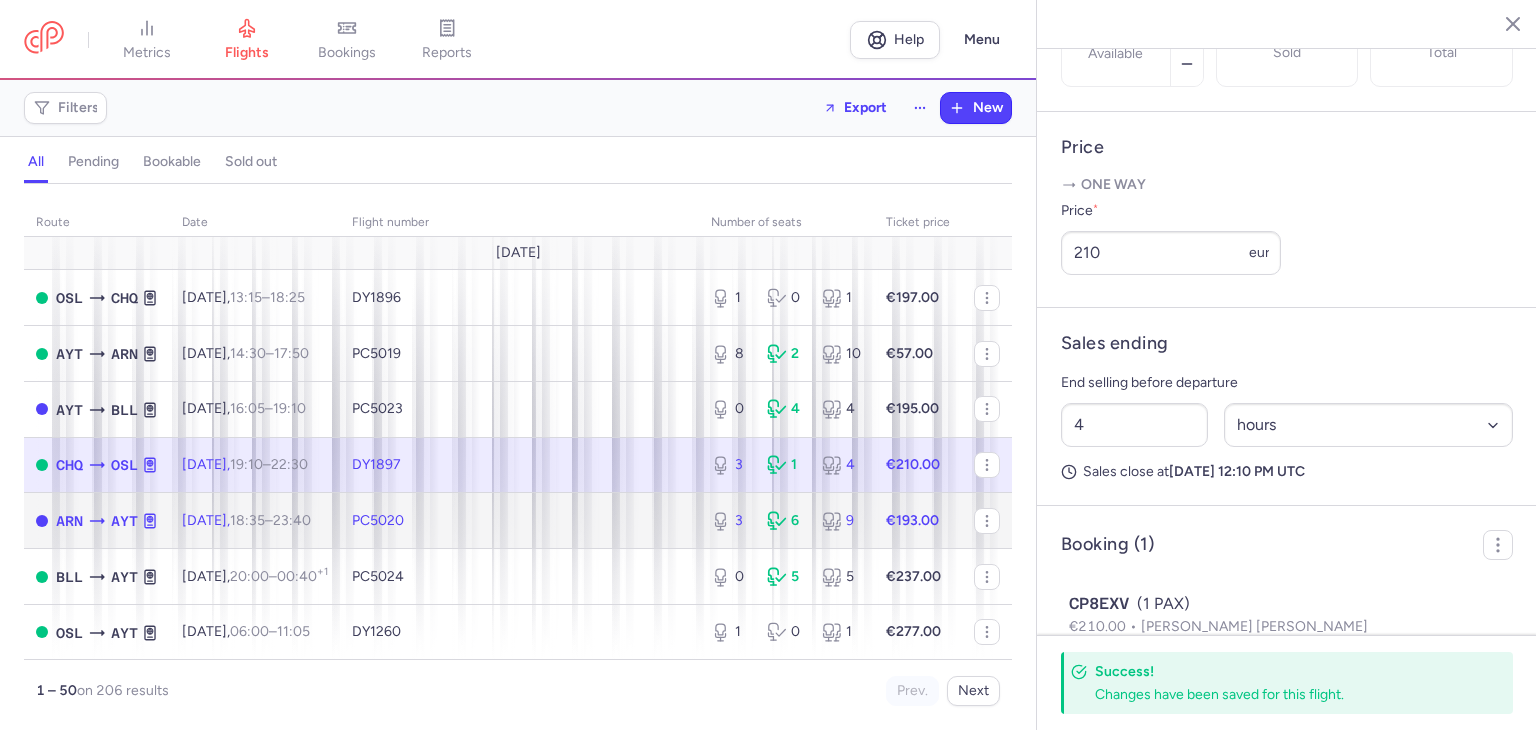click on "PC5020" 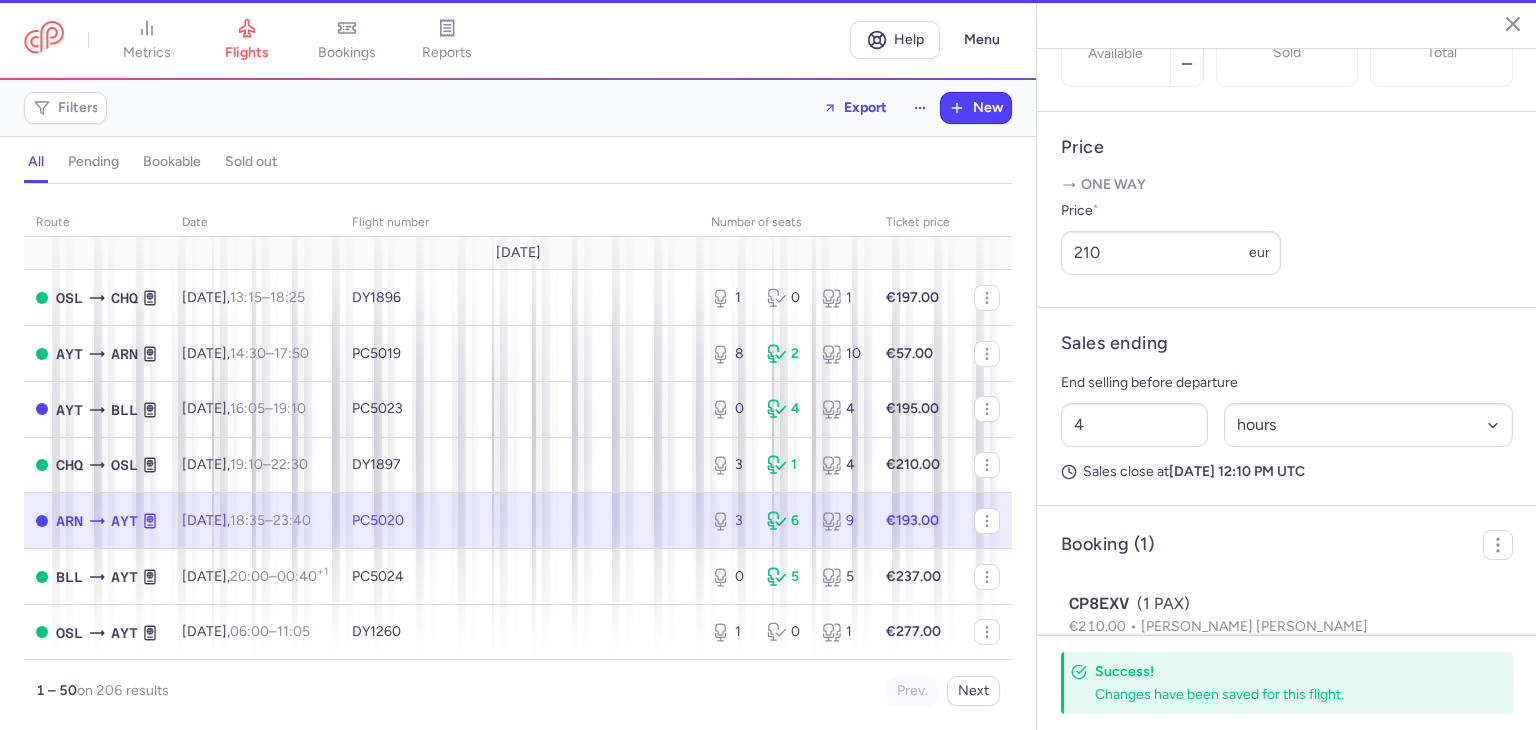 type on "1" 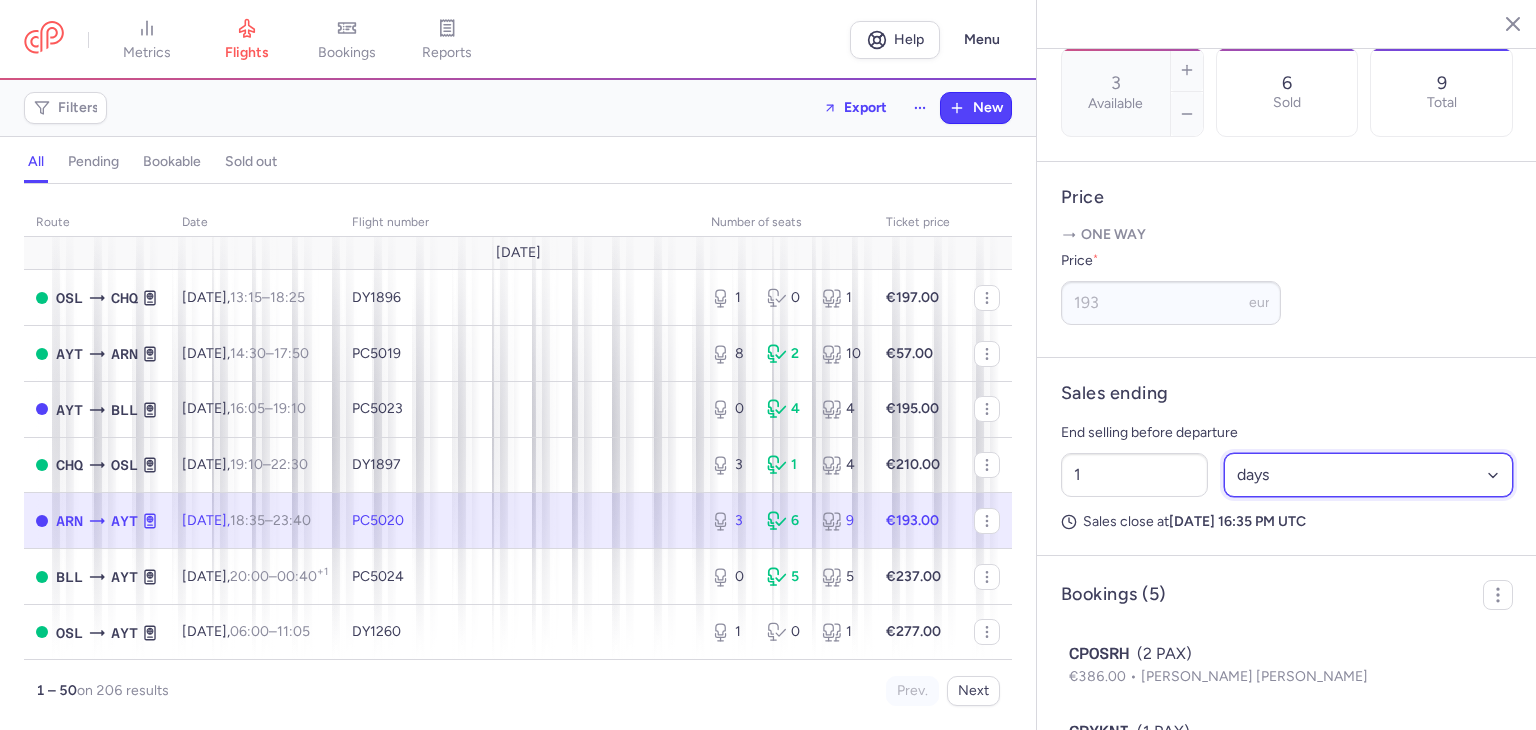 drag, startPoint x: 1259, startPoint y: 477, endPoint x: 1258, endPoint y: 490, distance: 13.038404 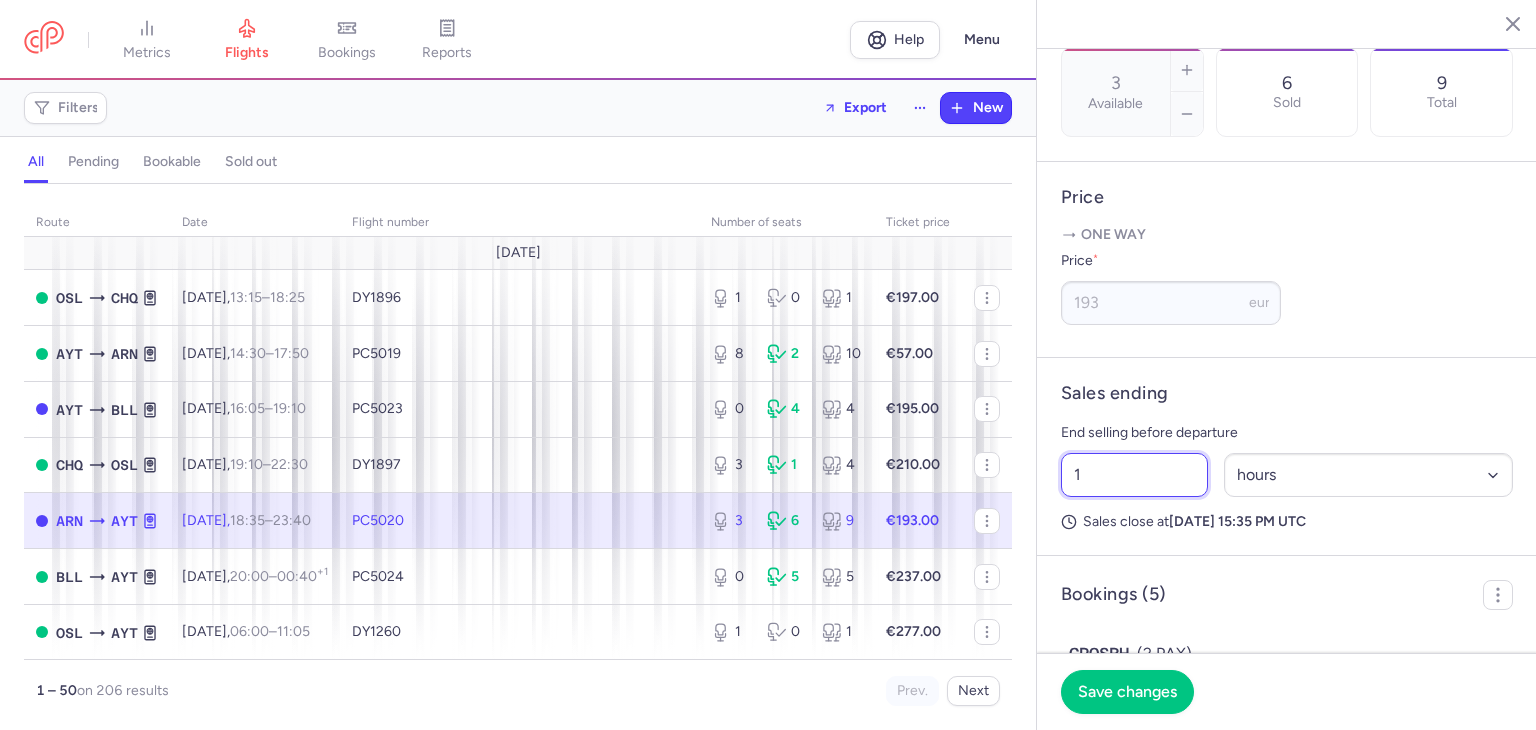 drag, startPoint x: 1120, startPoint y: 485, endPoint x: 1047, endPoint y: 484, distance: 73.00685 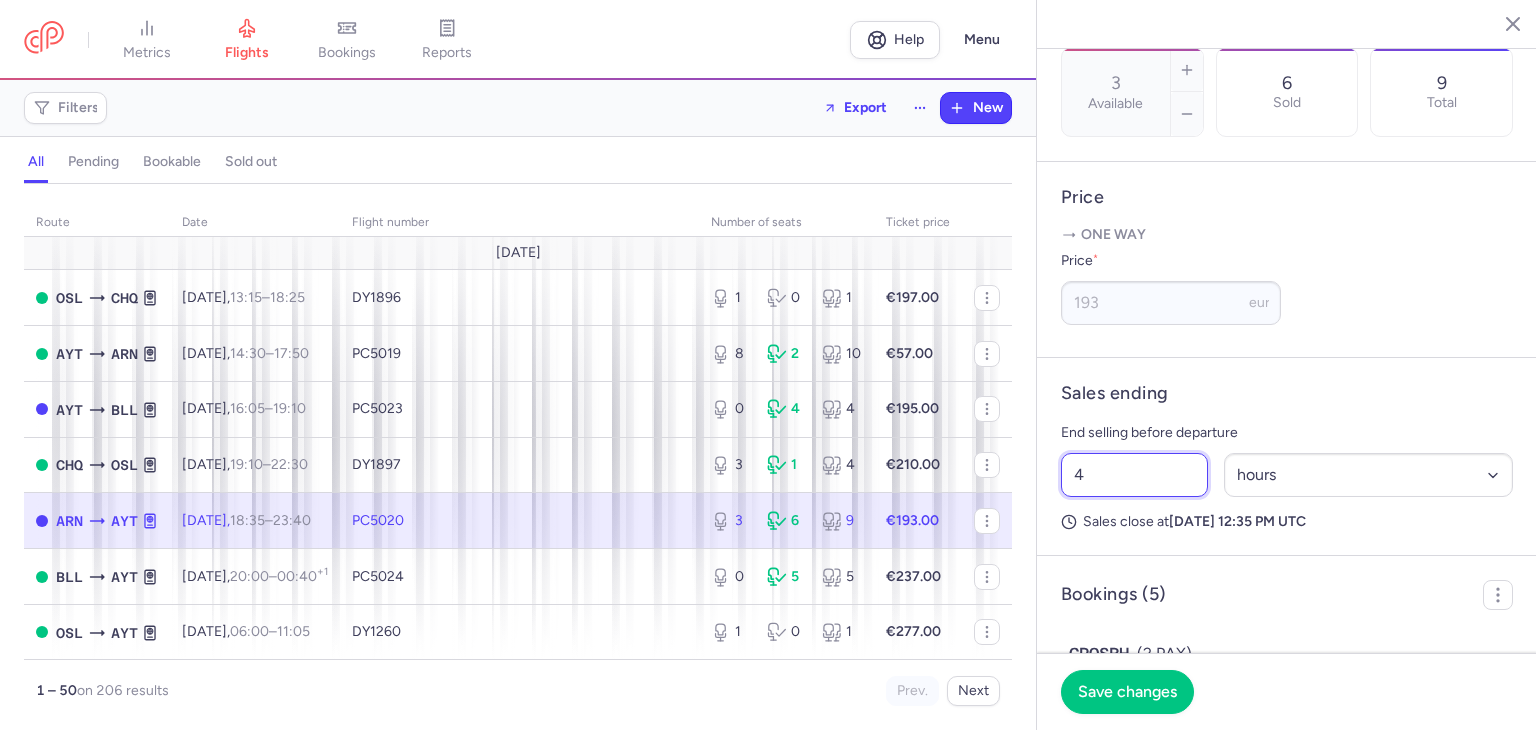 type on "4" 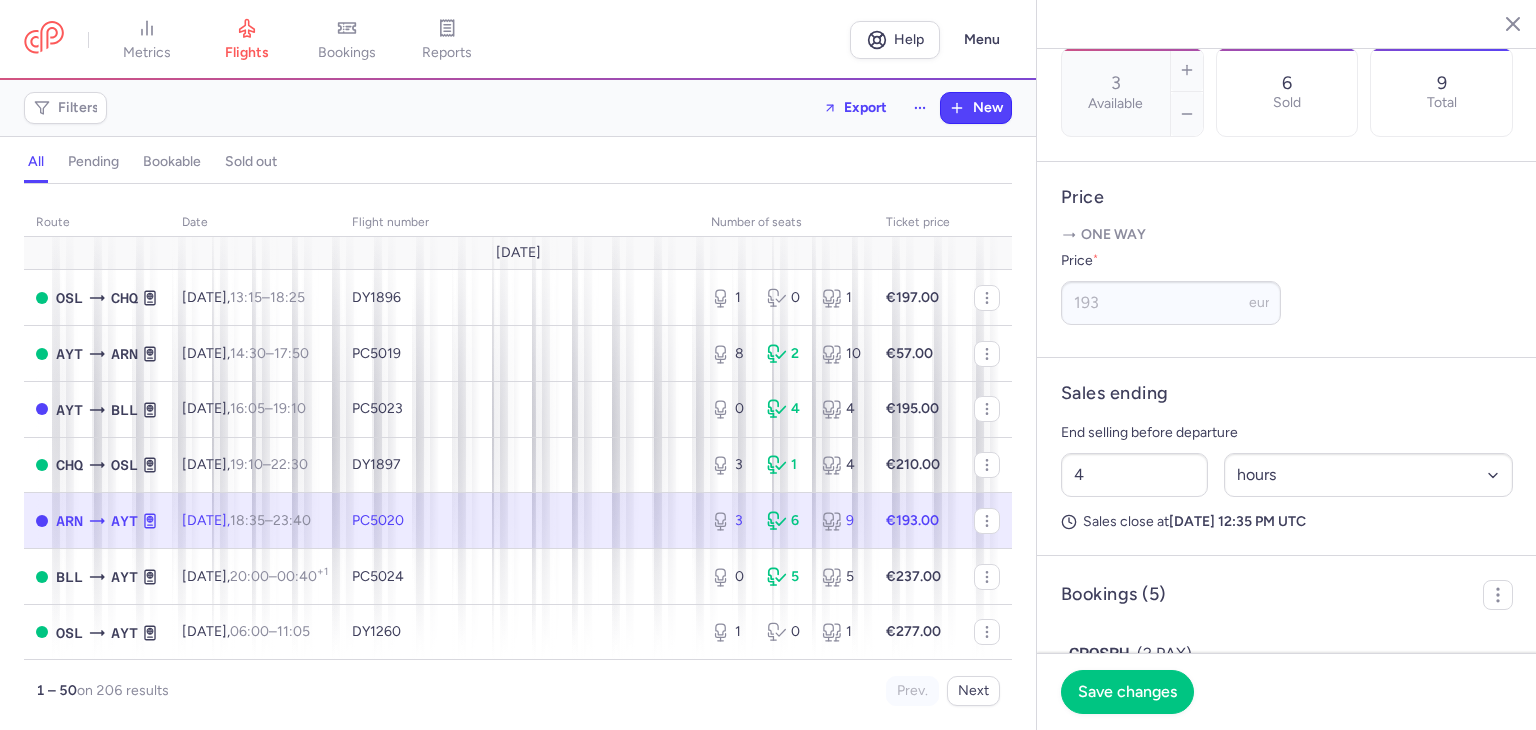 click on "Save changes" 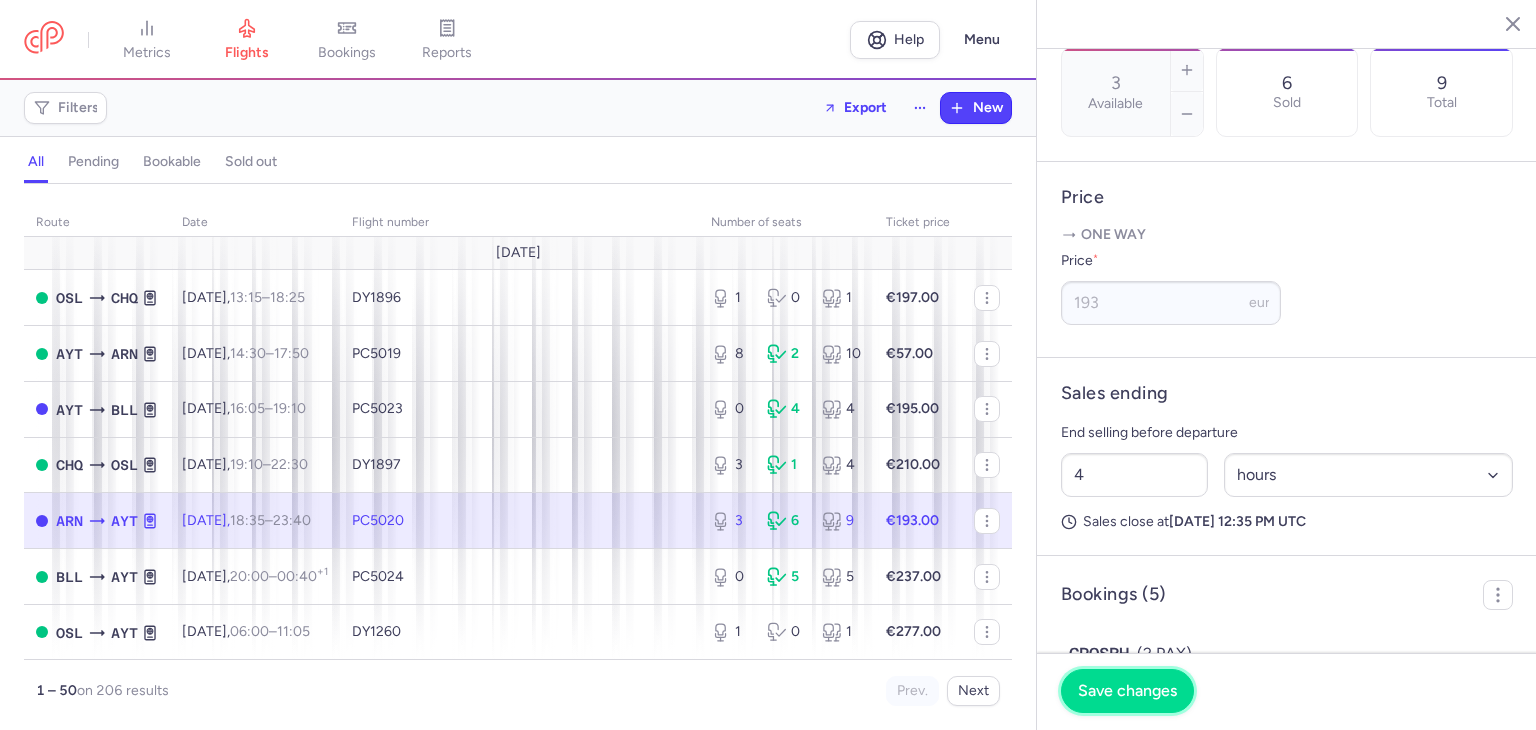 click on "Save changes" at bounding box center (1127, 691) 